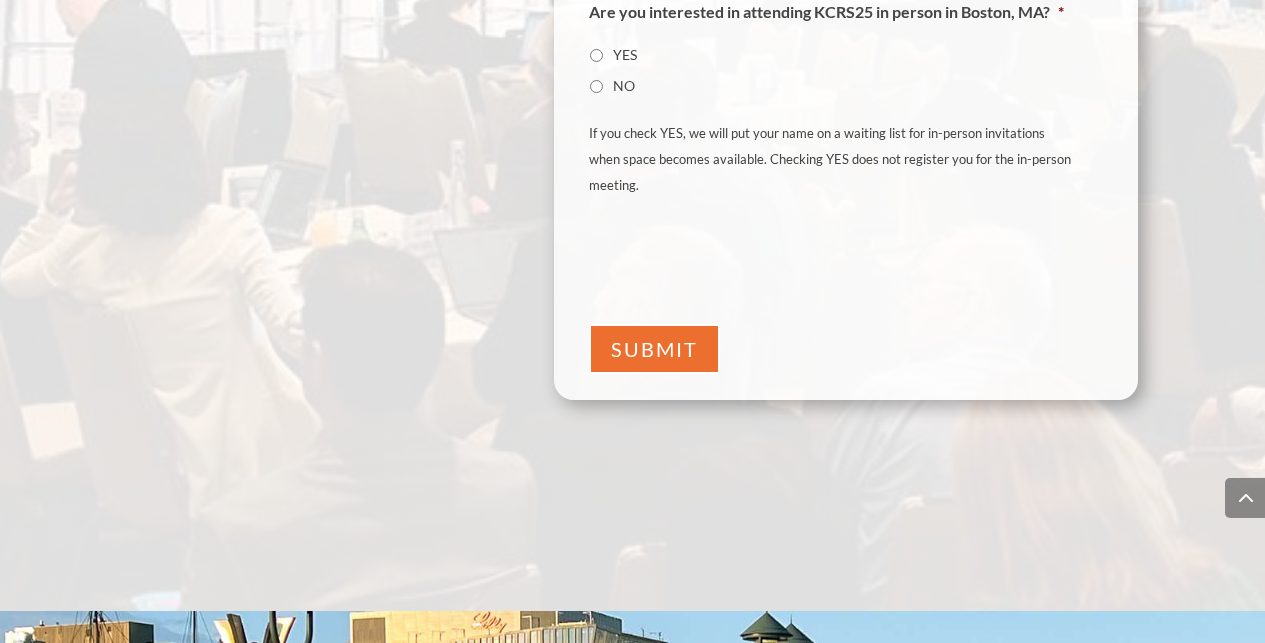 scroll, scrollTop: 1317, scrollLeft: 0, axis: vertical 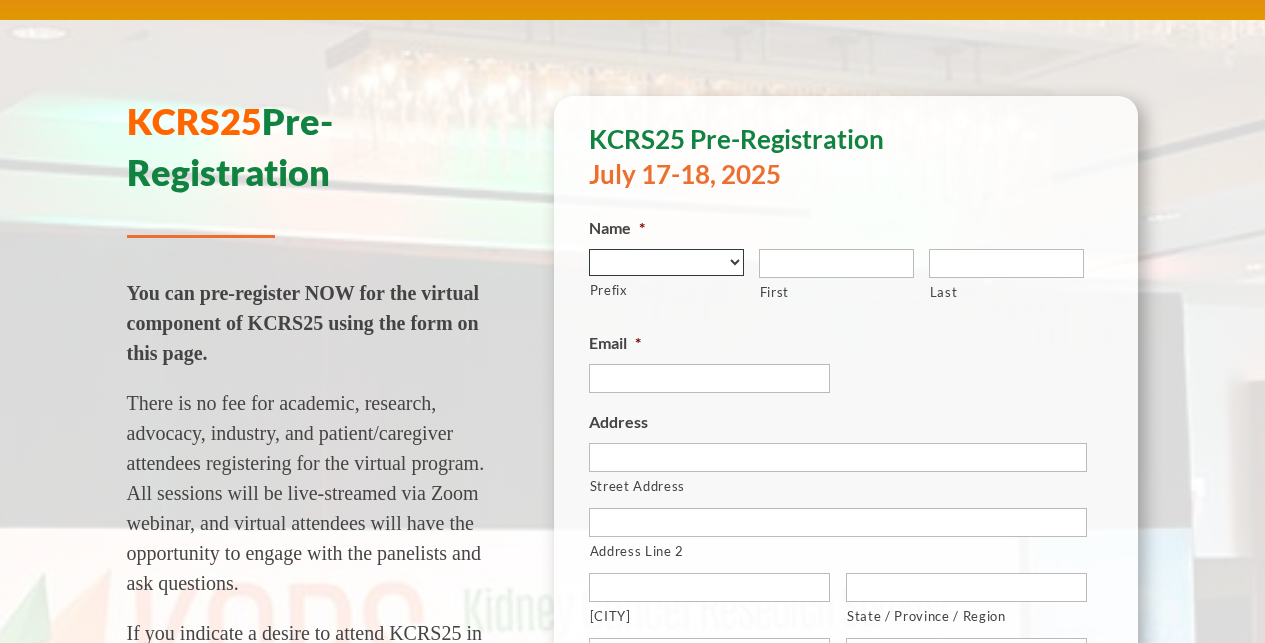 select on "(none)" 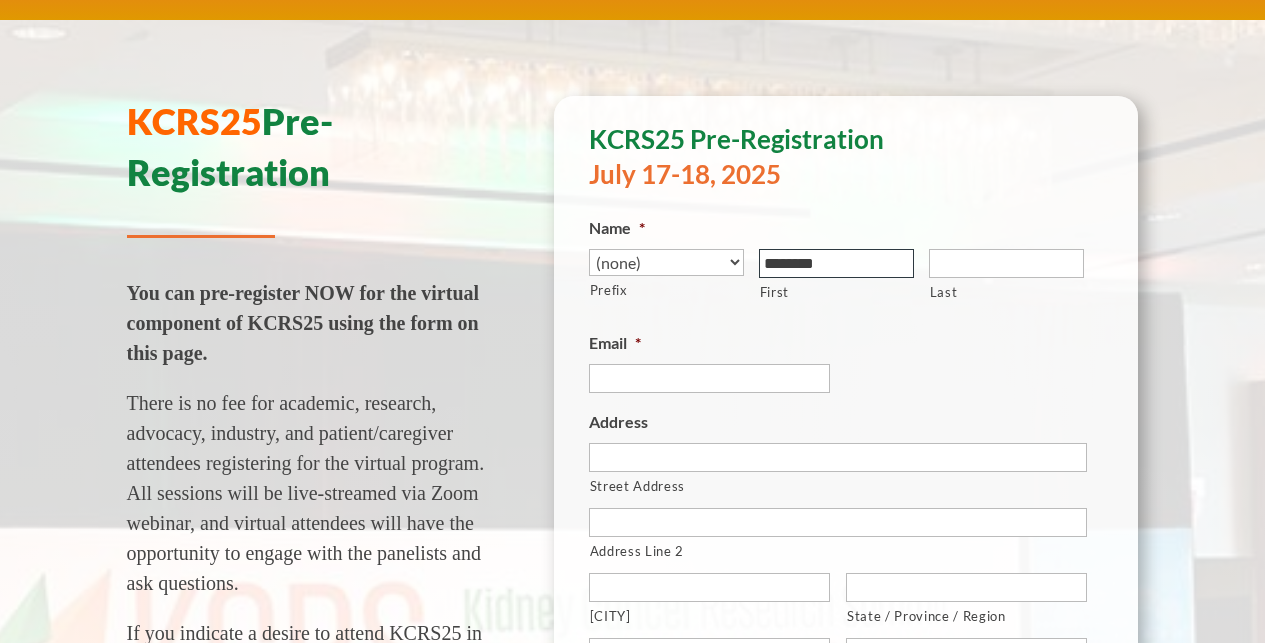 type on "********" 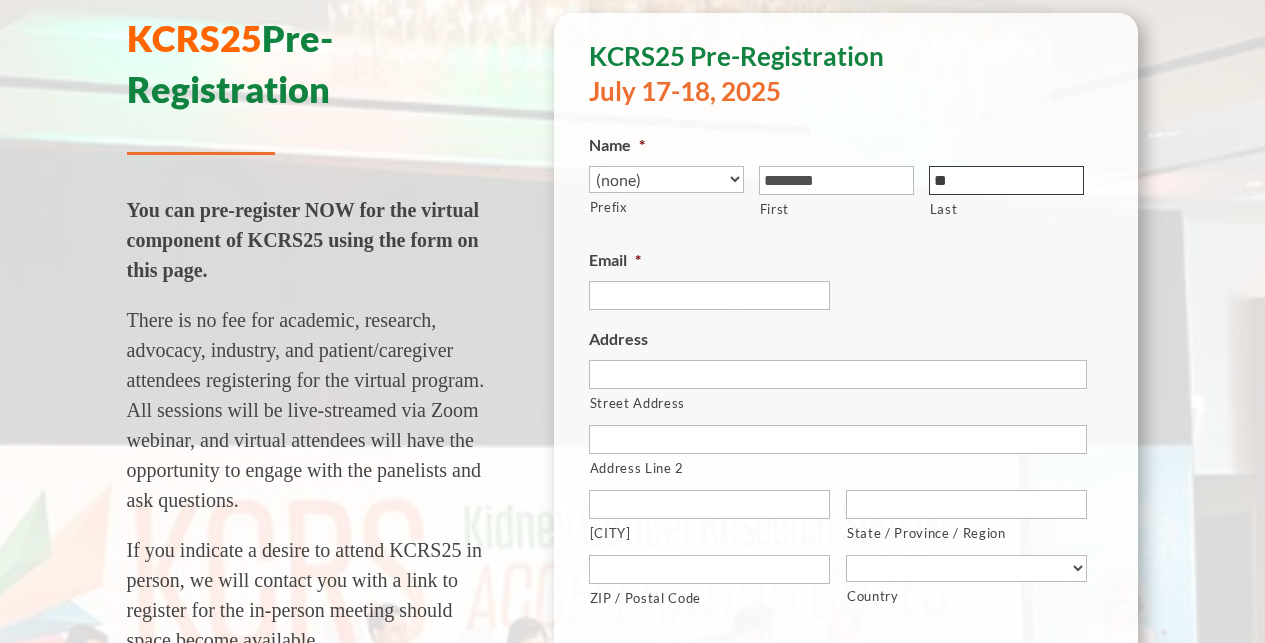 scroll, scrollTop: 268, scrollLeft: 0, axis: vertical 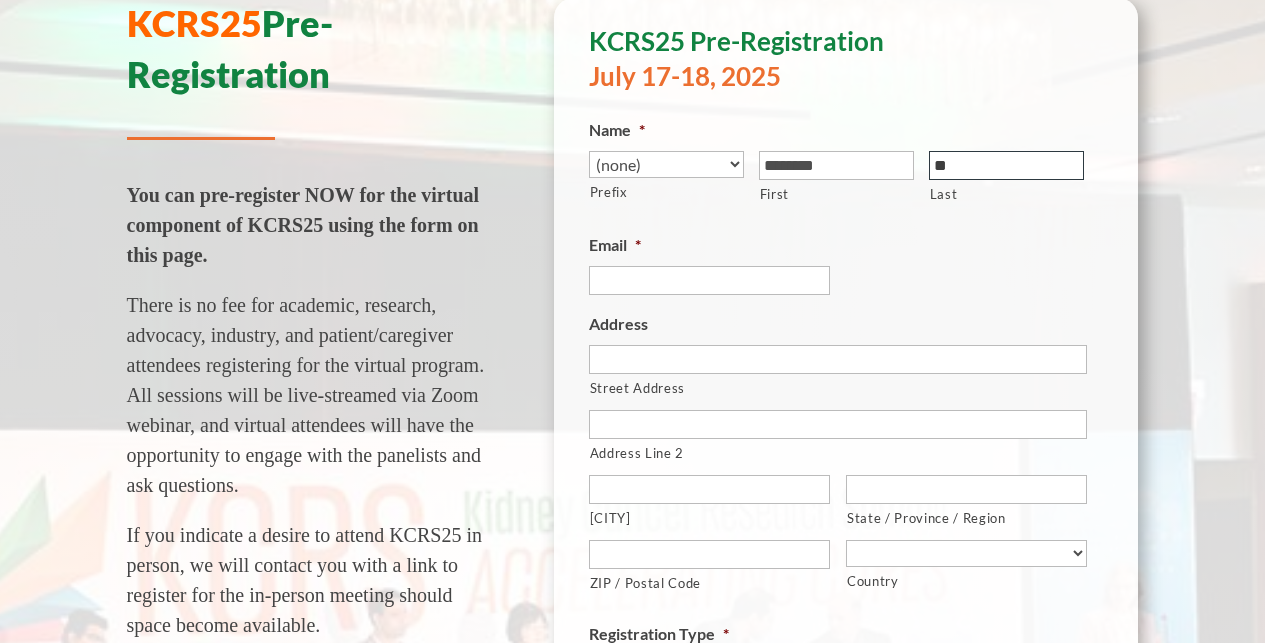 type on "**" 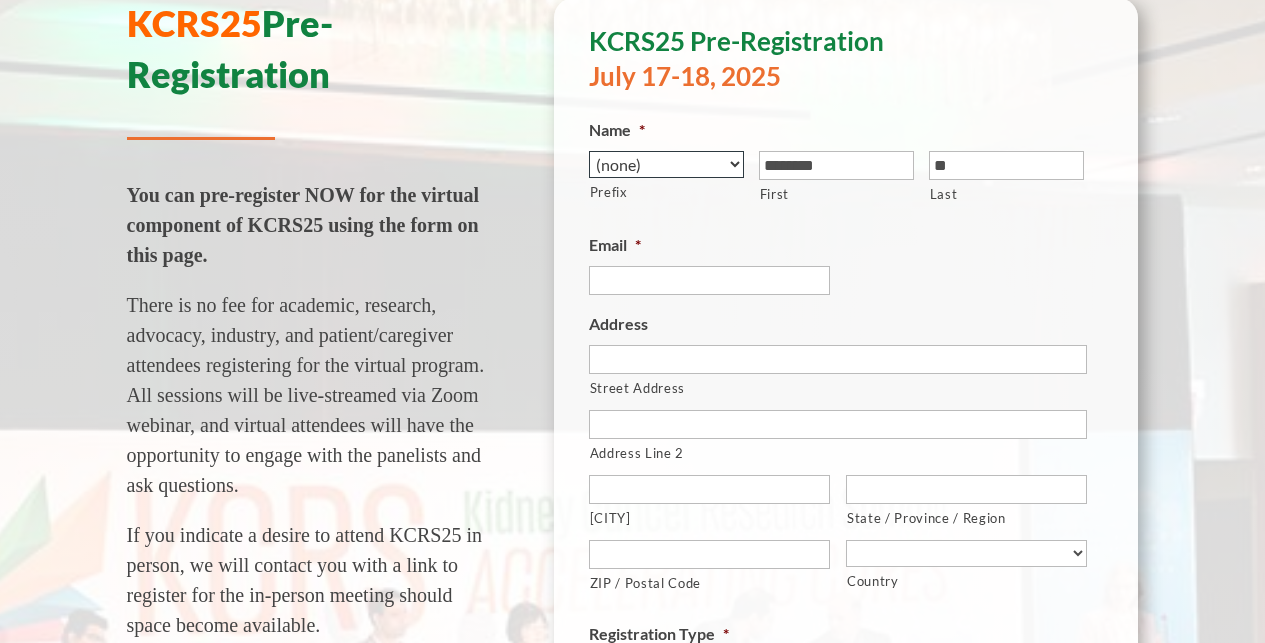 select on "Mr." 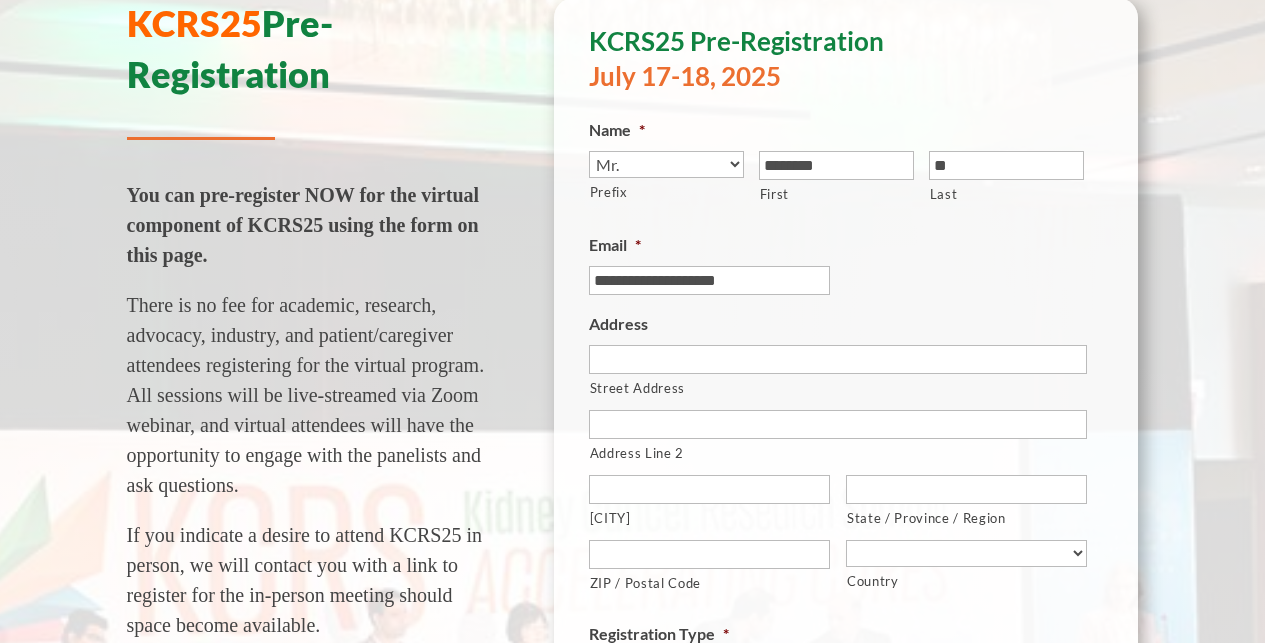 type on "**********" 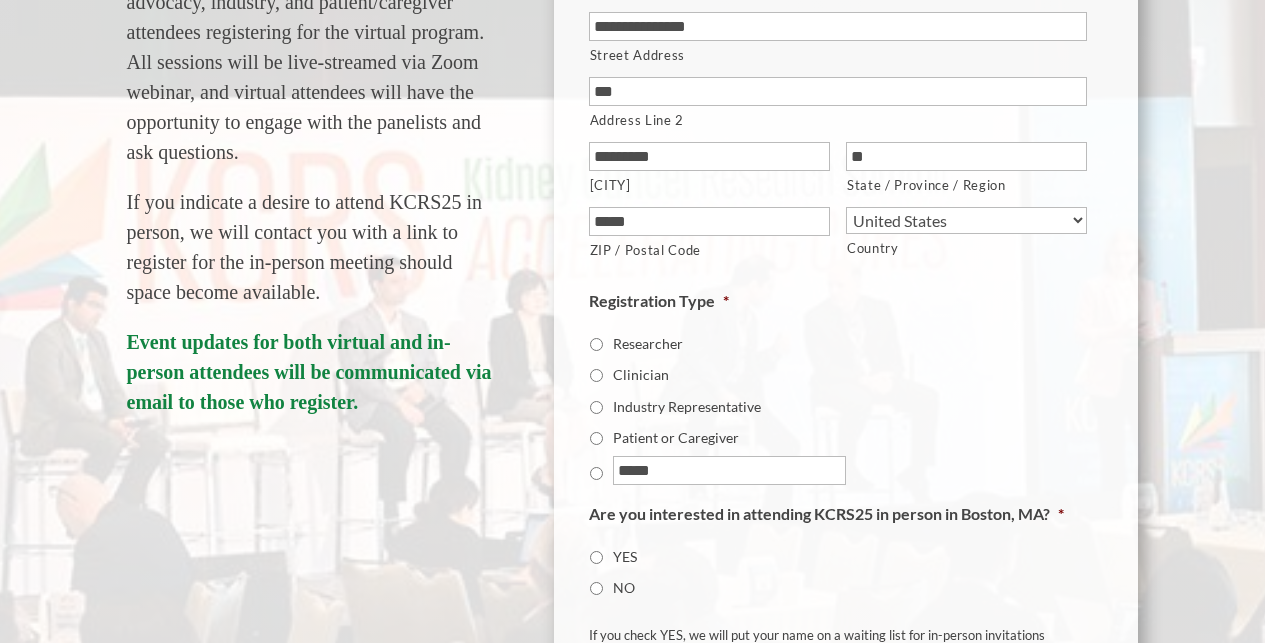 scroll, scrollTop: 602, scrollLeft: 0, axis: vertical 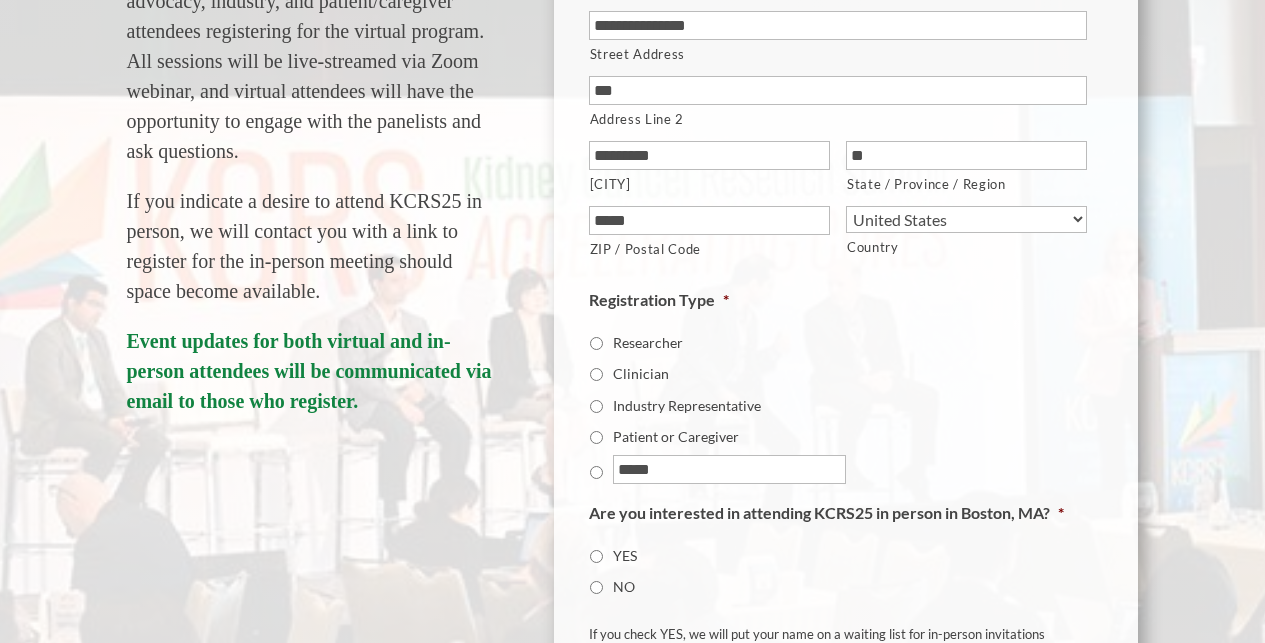click on "Researcher" at bounding box center (596, 343) 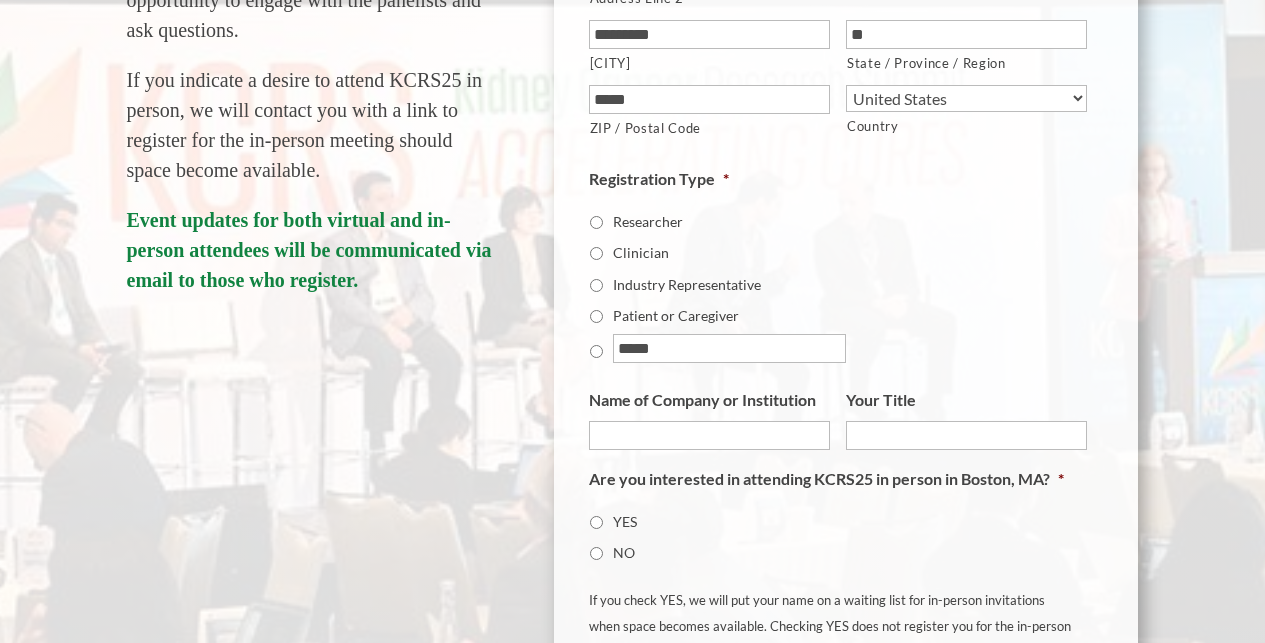 scroll, scrollTop: 730, scrollLeft: 0, axis: vertical 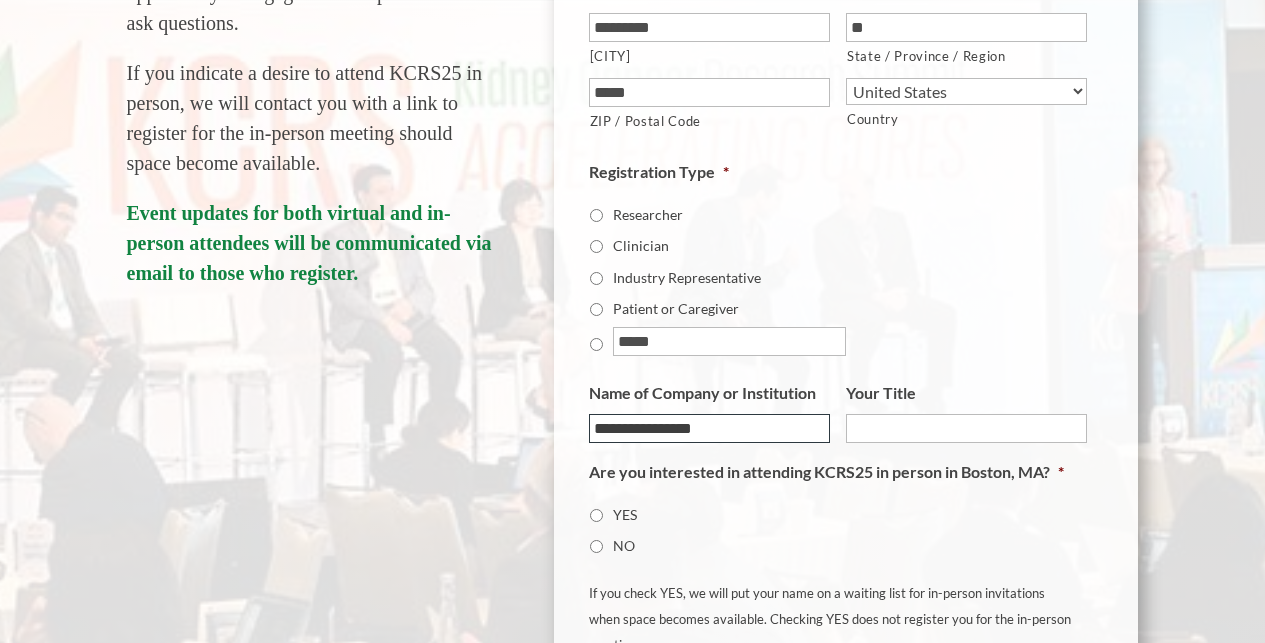 type on "**********" 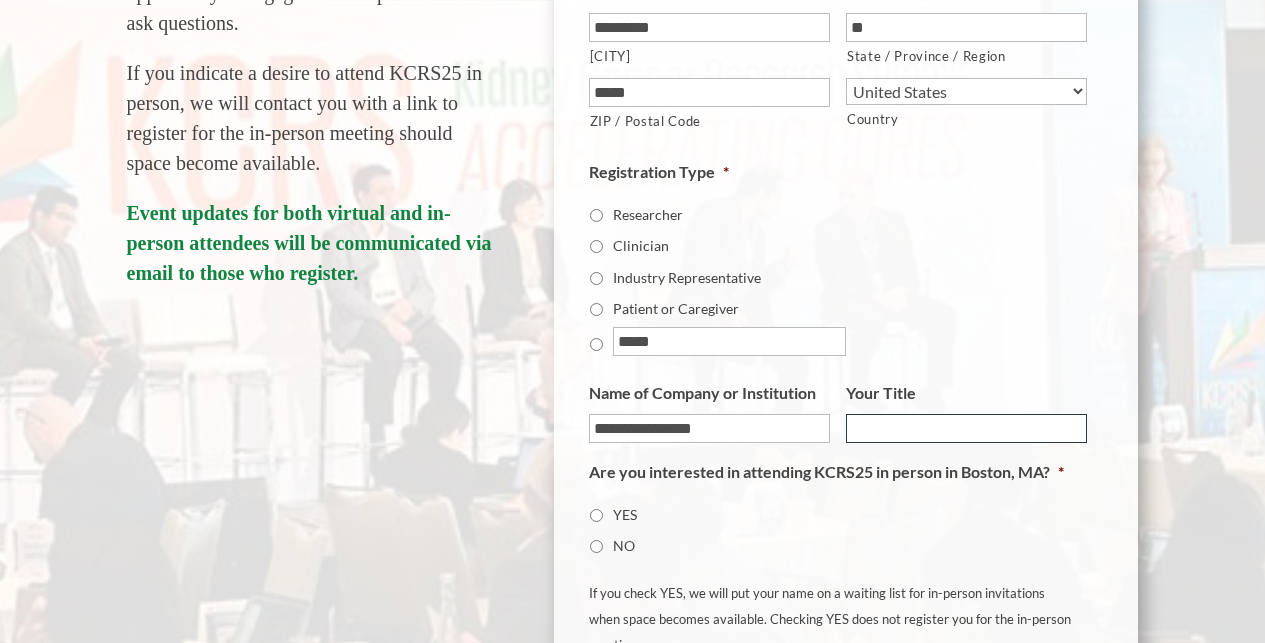 drag, startPoint x: 679, startPoint y: 444, endPoint x: 911, endPoint y: 443, distance: 232.00215 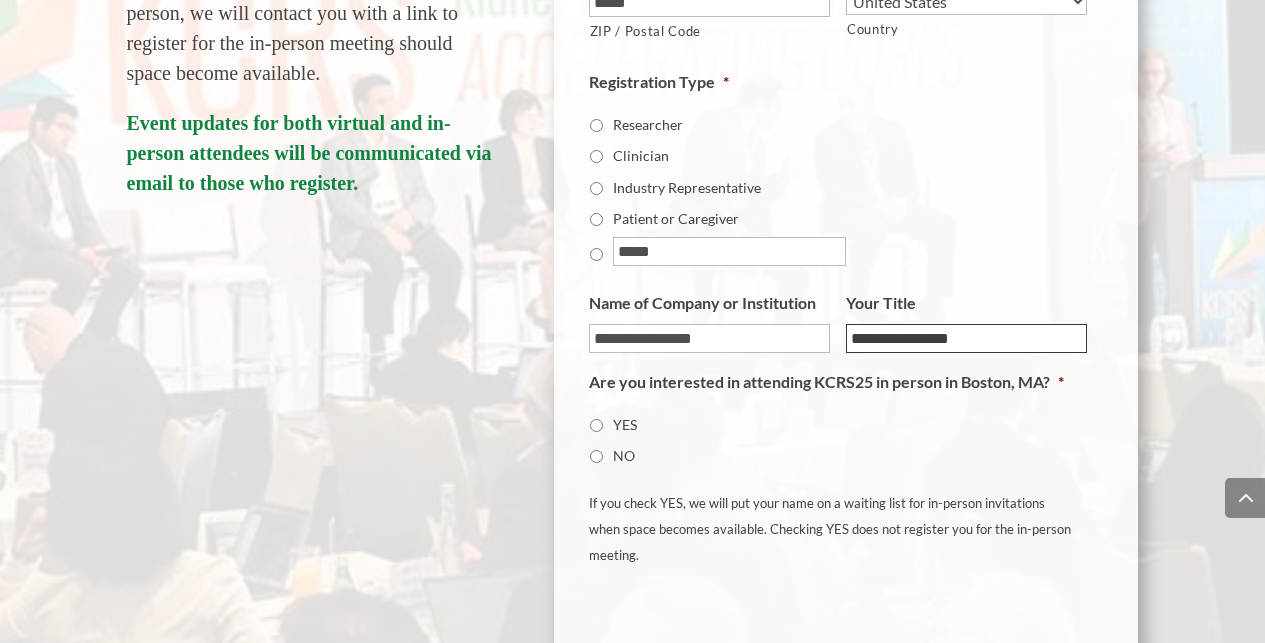 scroll, scrollTop: 828, scrollLeft: 0, axis: vertical 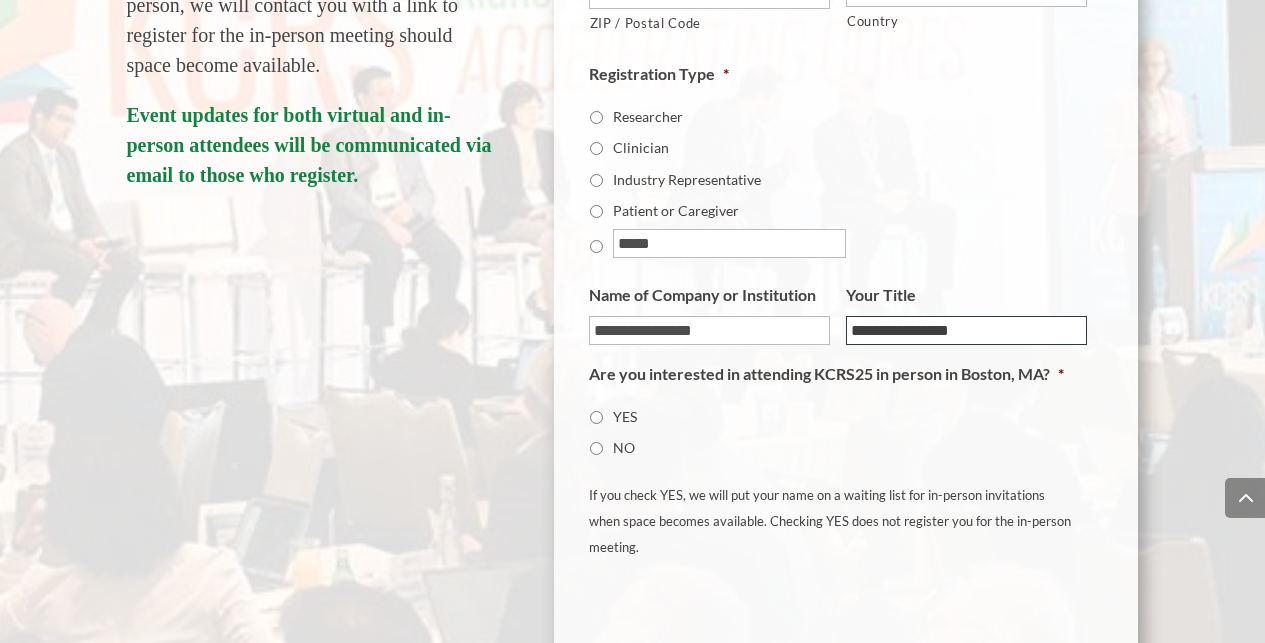 type on "**********" 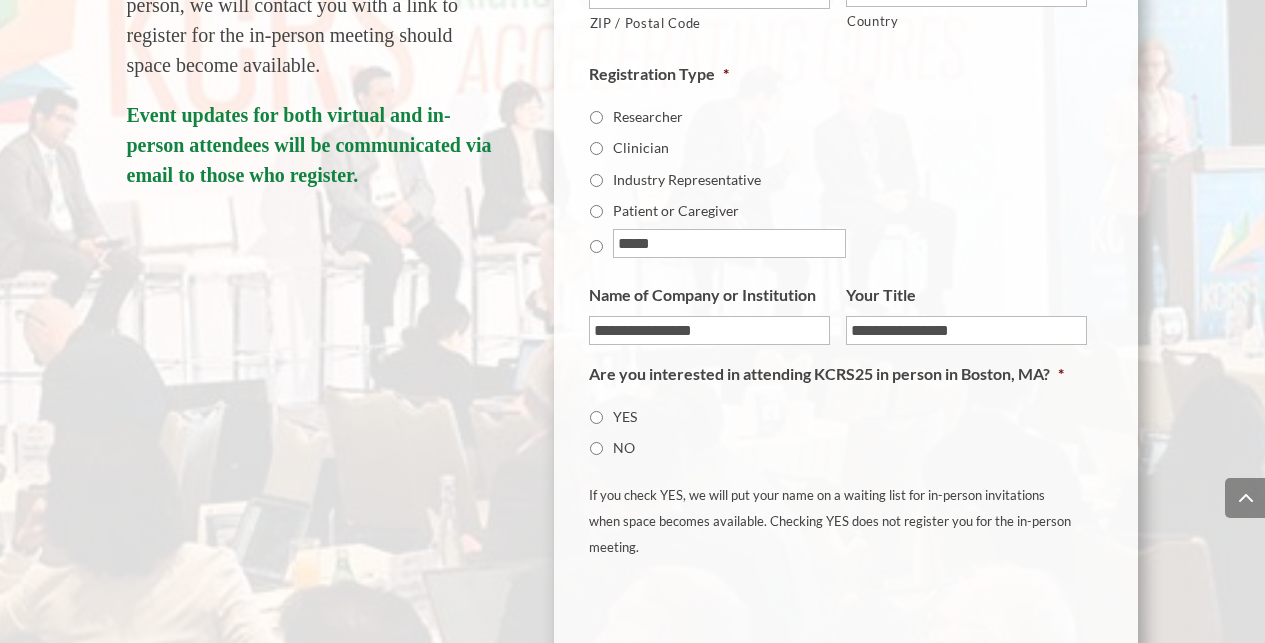 click on "YES" at bounding box center [846, 414] 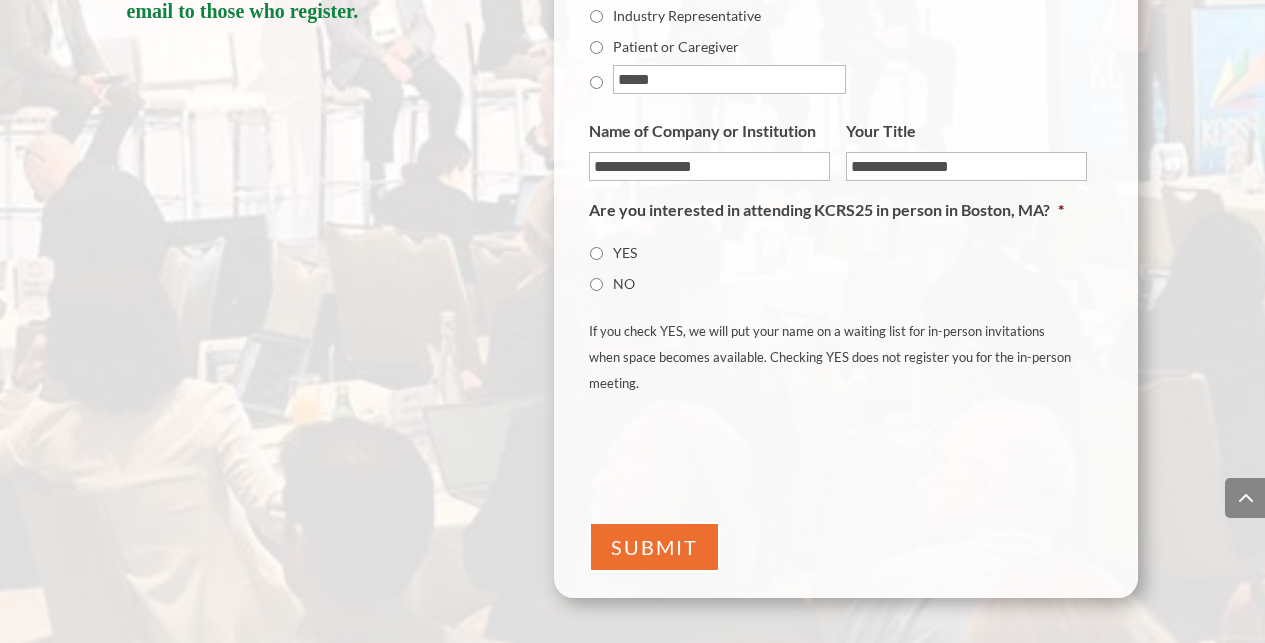 scroll, scrollTop: 992, scrollLeft: 0, axis: vertical 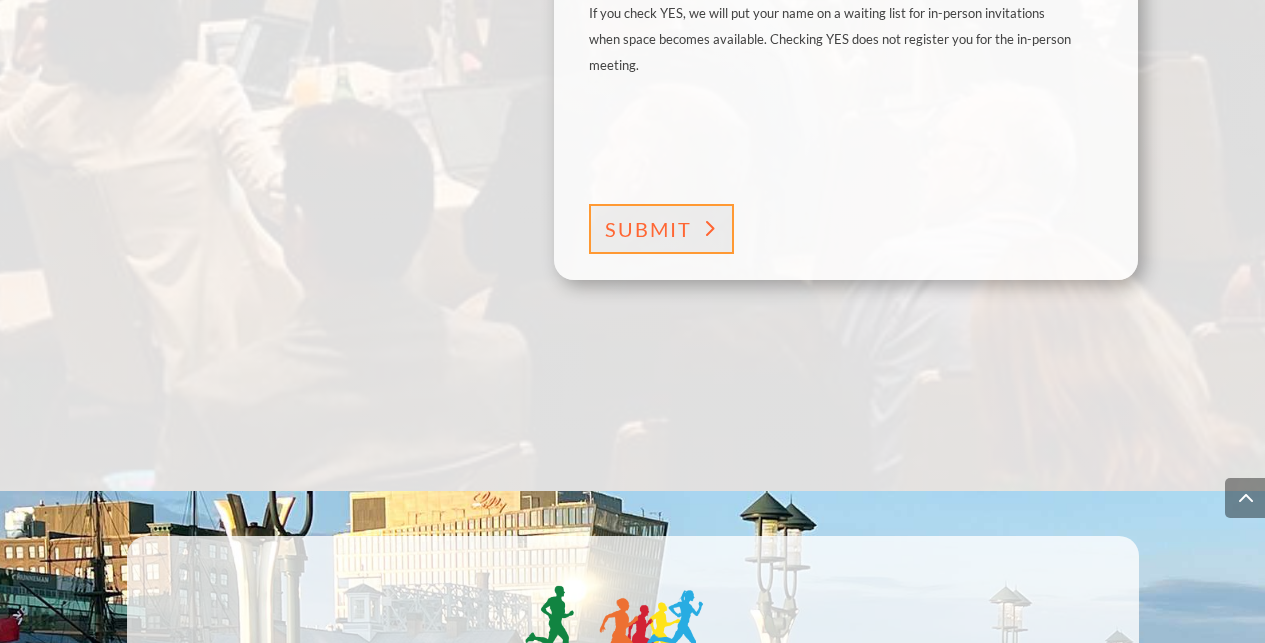 click on "SUBMIT" at bounding box center (648, 229) 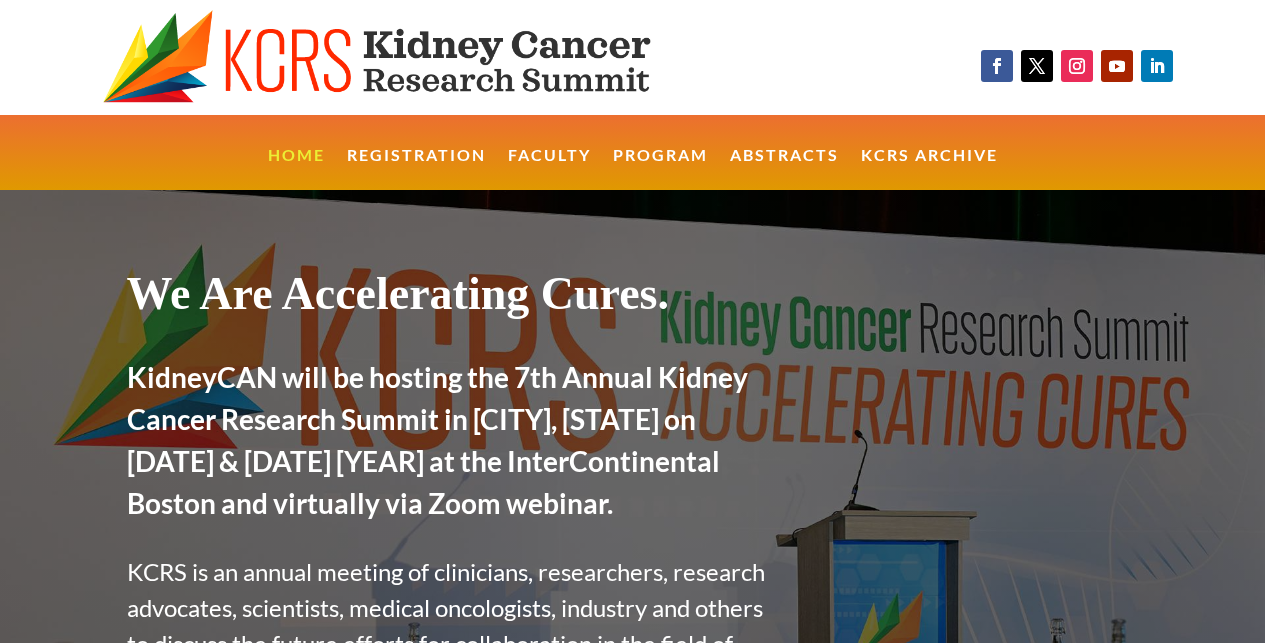 scroll, scrollTop: 0, scrollLeft: 0, axis: both 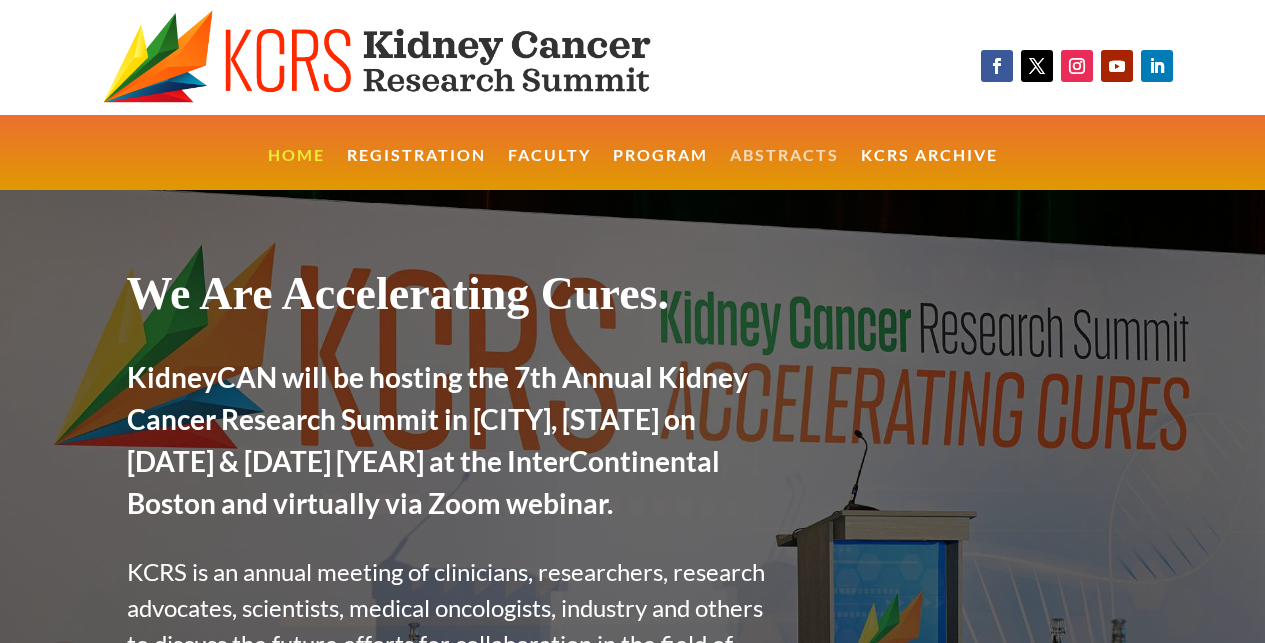 click on "Abstracts" at bounding box center (784, 169) 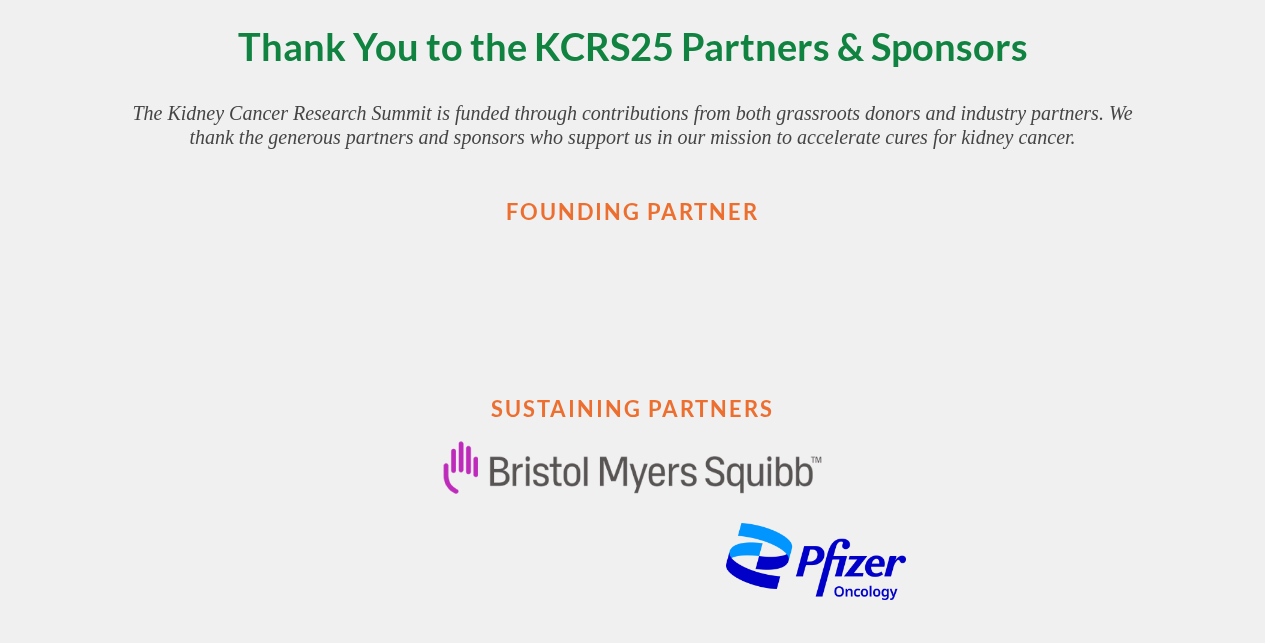 scroll, scrollTop: 1, scrollLeft: 0, axis: vertical 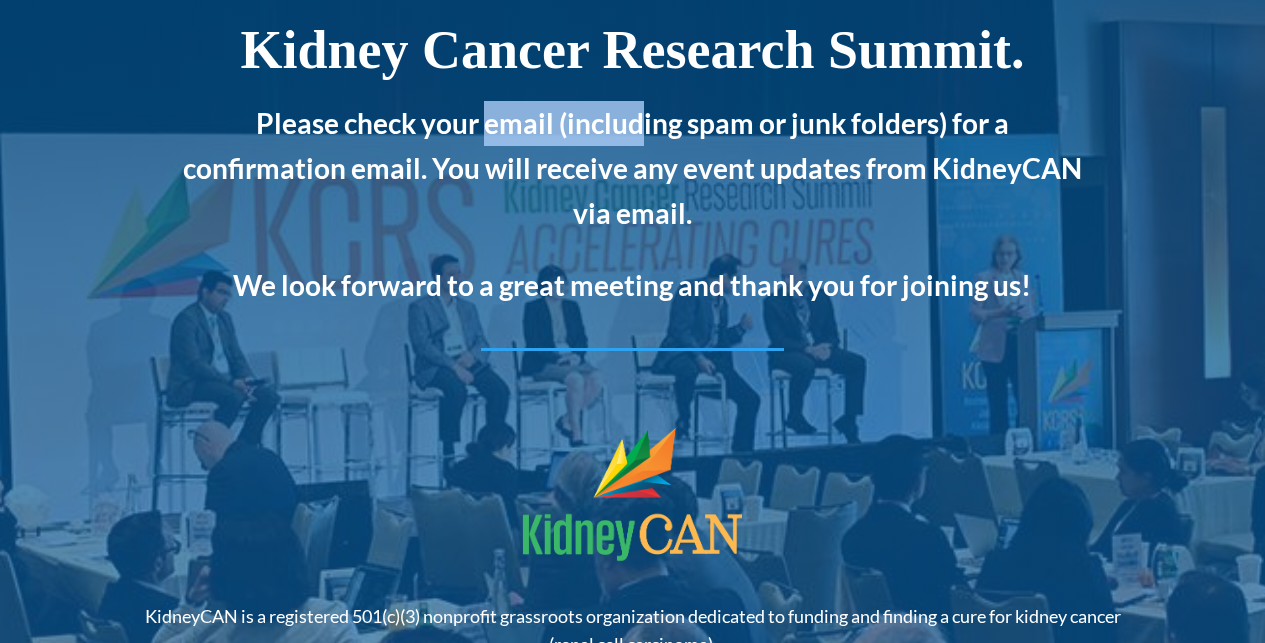 drag, startPoint x: 489, startPoint y: 201, endPoint x: 641, endPoint y: 208, distance: 152.1611 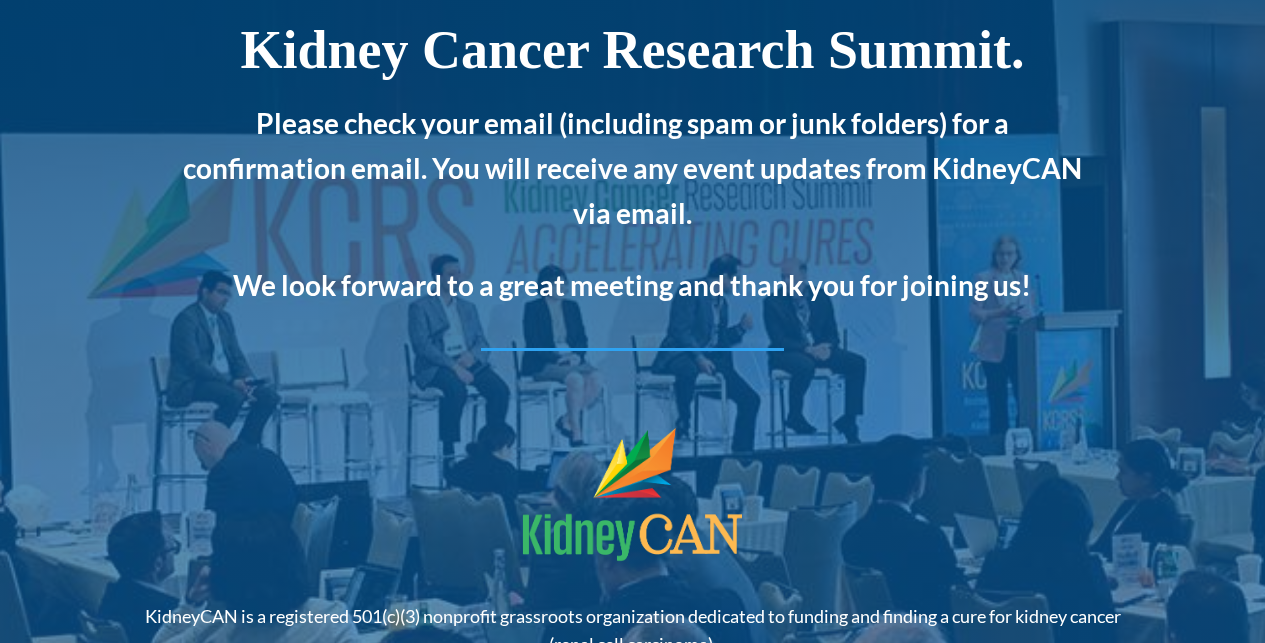 click on "Please check your email (including spam or junk folders) for a confirmation email. You will receive any event updates from KidneyCAN via email." at bounding box center (632, 182) 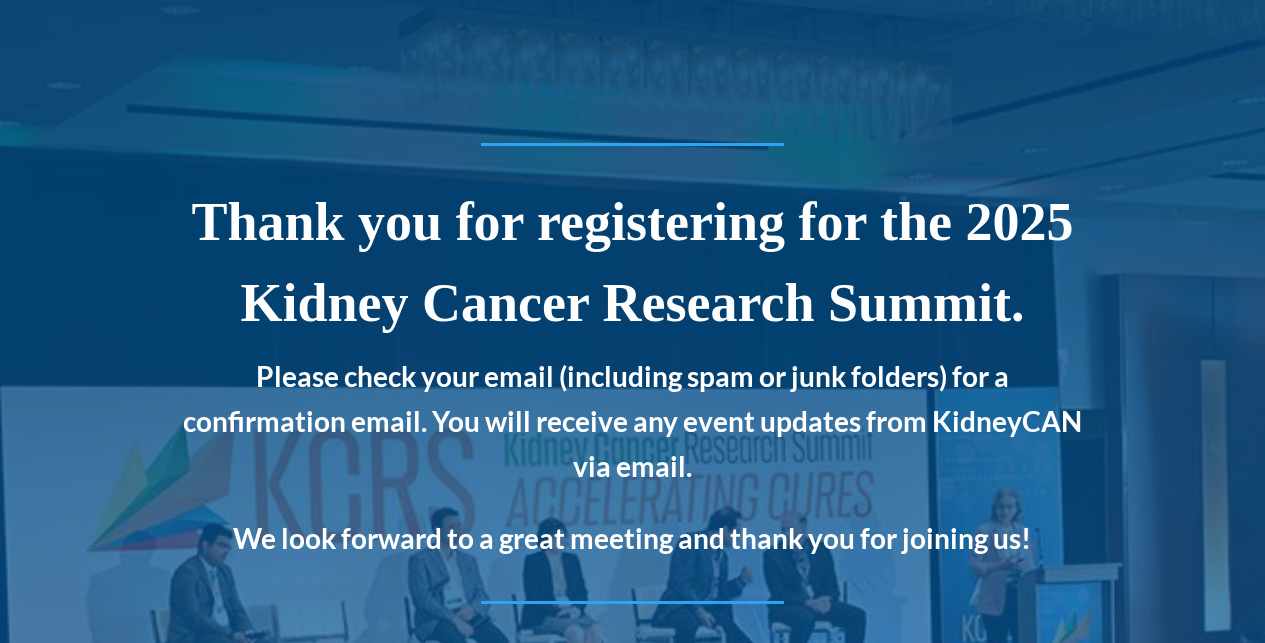 scroll, scrollTop: 0, scrollLeft: 0, axis: both 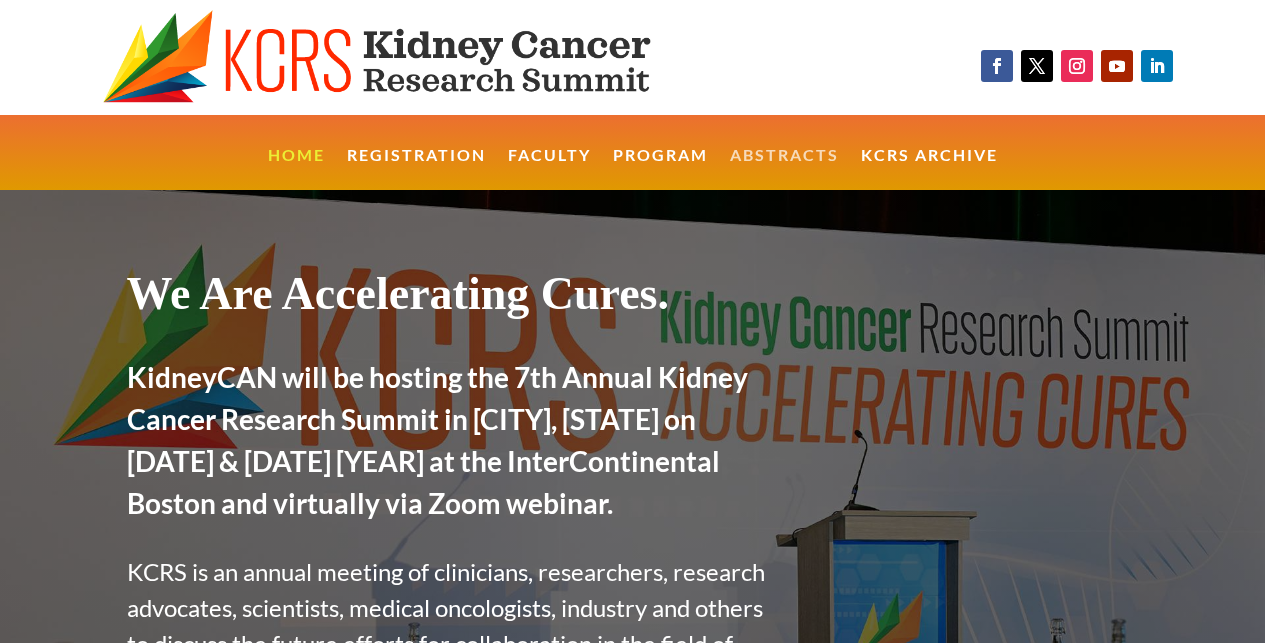 click on "Abstracts" at bounding box center [784, 169] 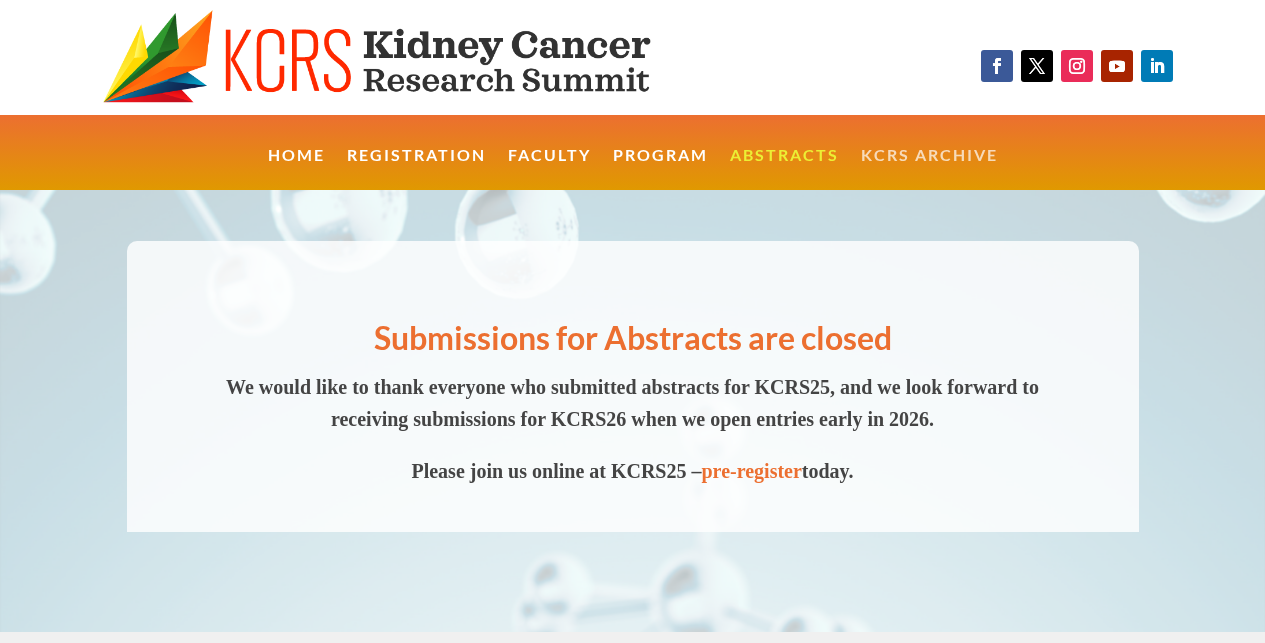 scroll, scrollTop: -1, scrollLeft: 0, axis: vertical 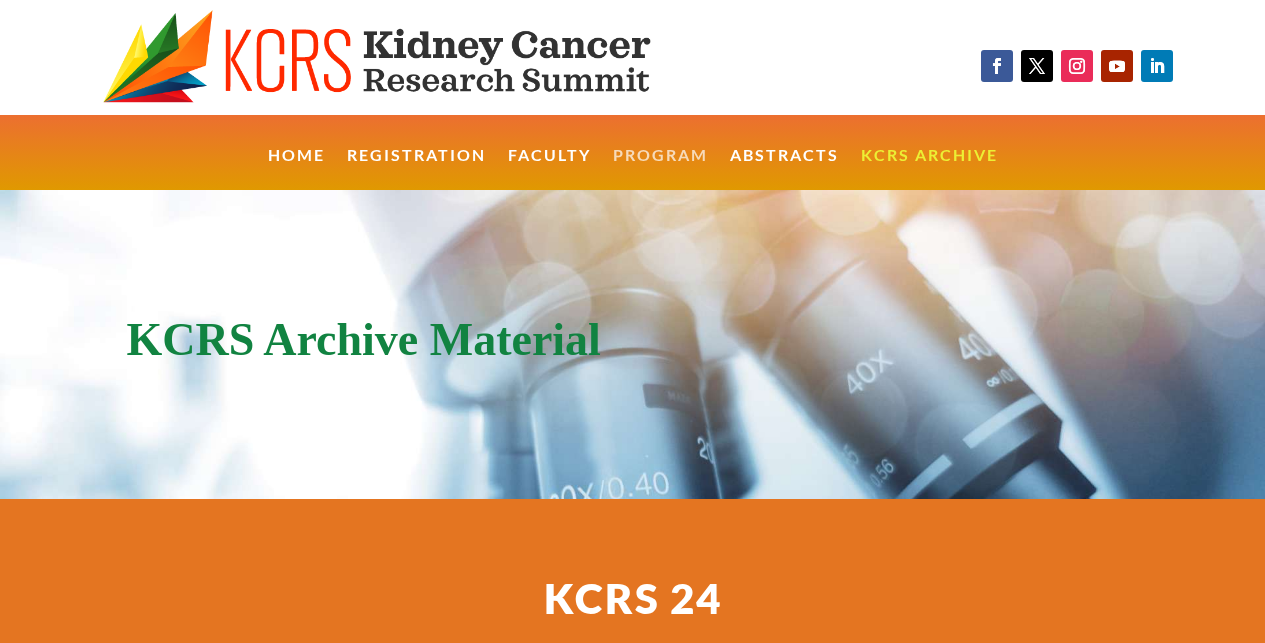 click on "Program" at bounding box center (660, 169) 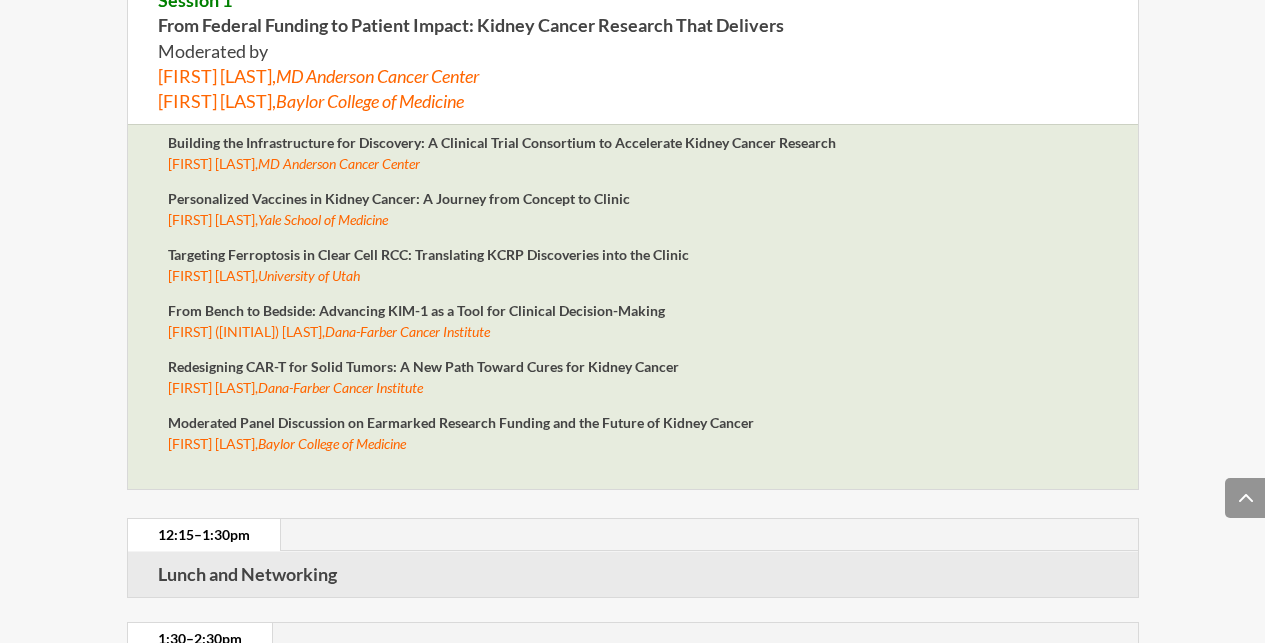 scroll, scrollTop: 2285, scrollLeft: 0, axis: vertical 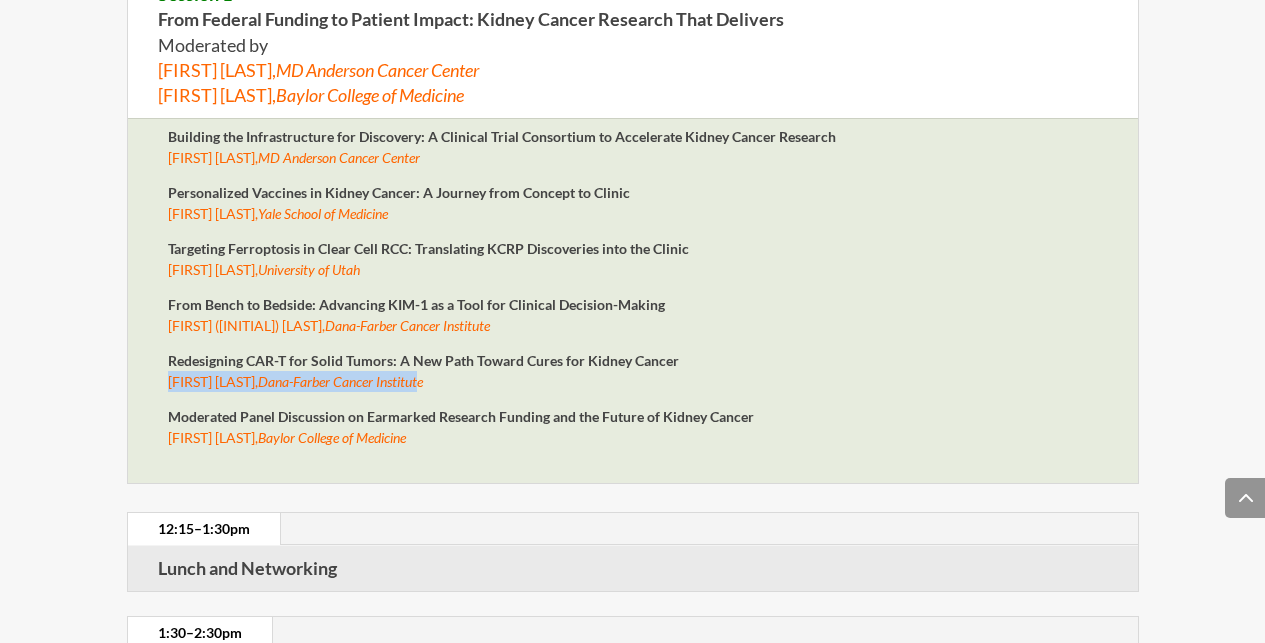 drag, startPoint x: 164, startPoint y: 353, endPoint x: 433, endPoint y: 358, distance: 269.04648 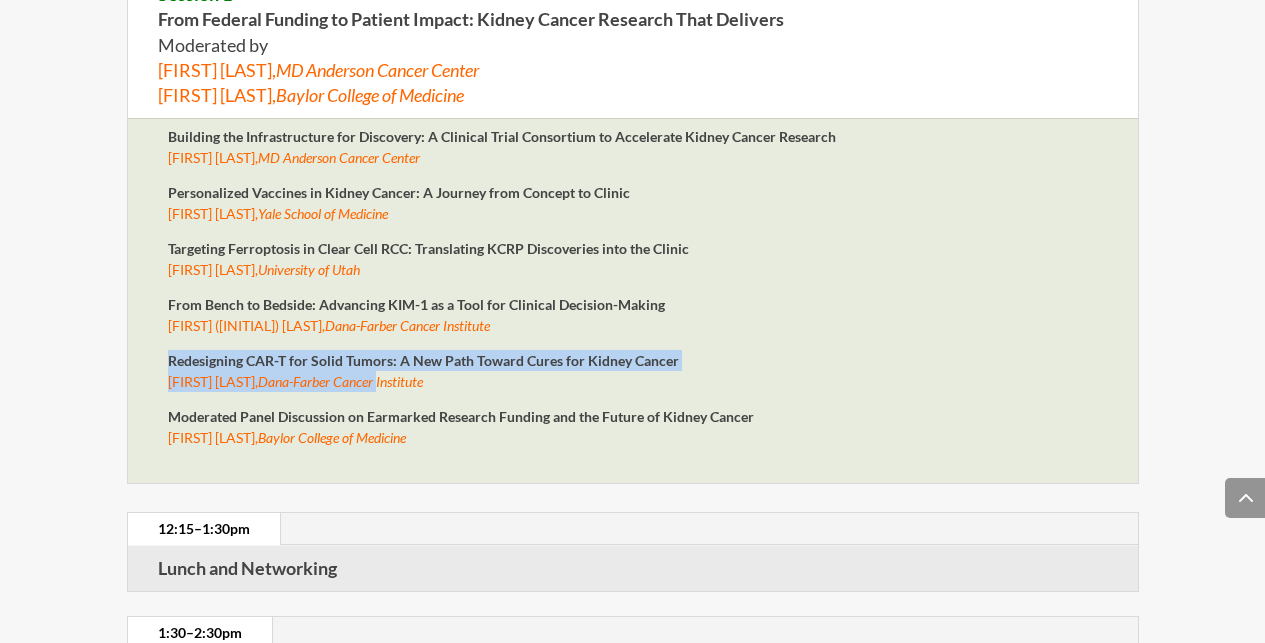 drag, startPoint x: 168, startPoint y: 335, endPoint x: 393, endPoint y: 345, distance: 225.2221 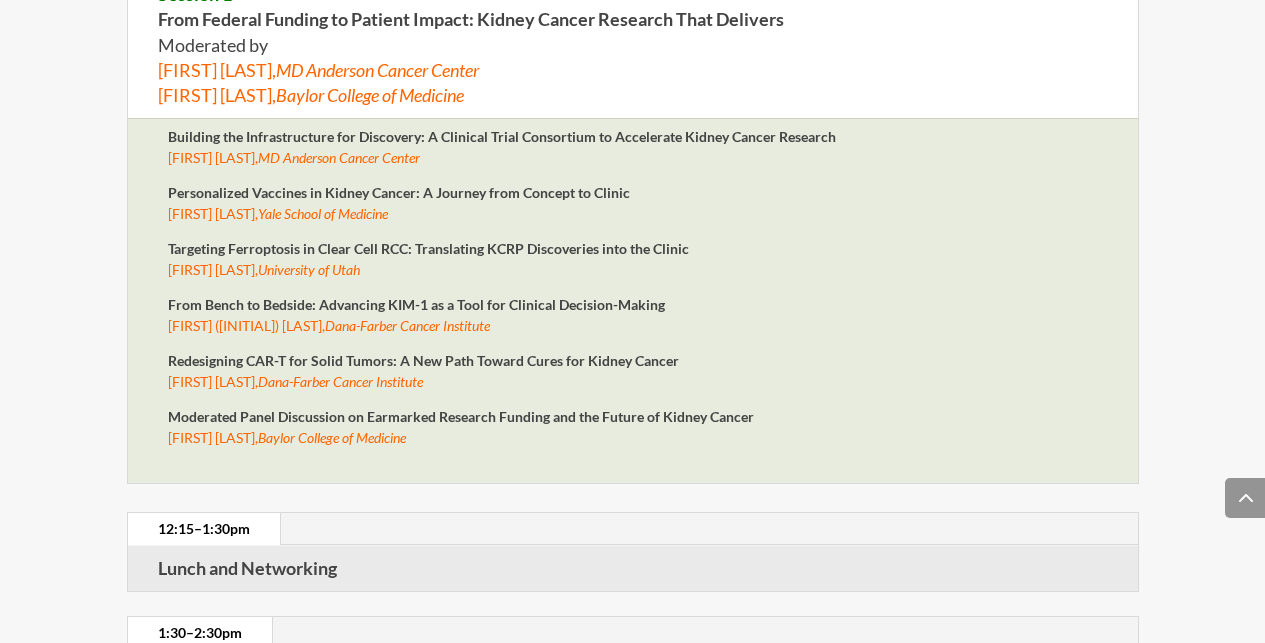 click on "Baylor College of Medicine" at bounding box center [339, 157] 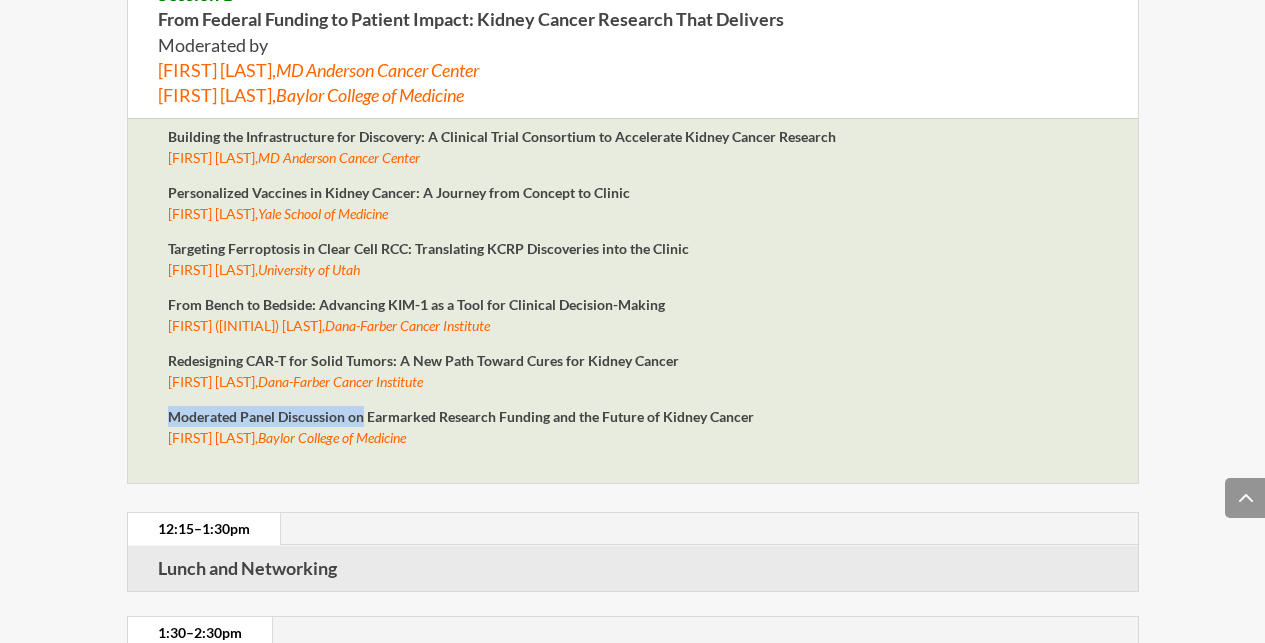 drag, startPoint x: 172, startPoint y: 389, endPoint x: 364, endPoint y: 390, distance: 192.00261 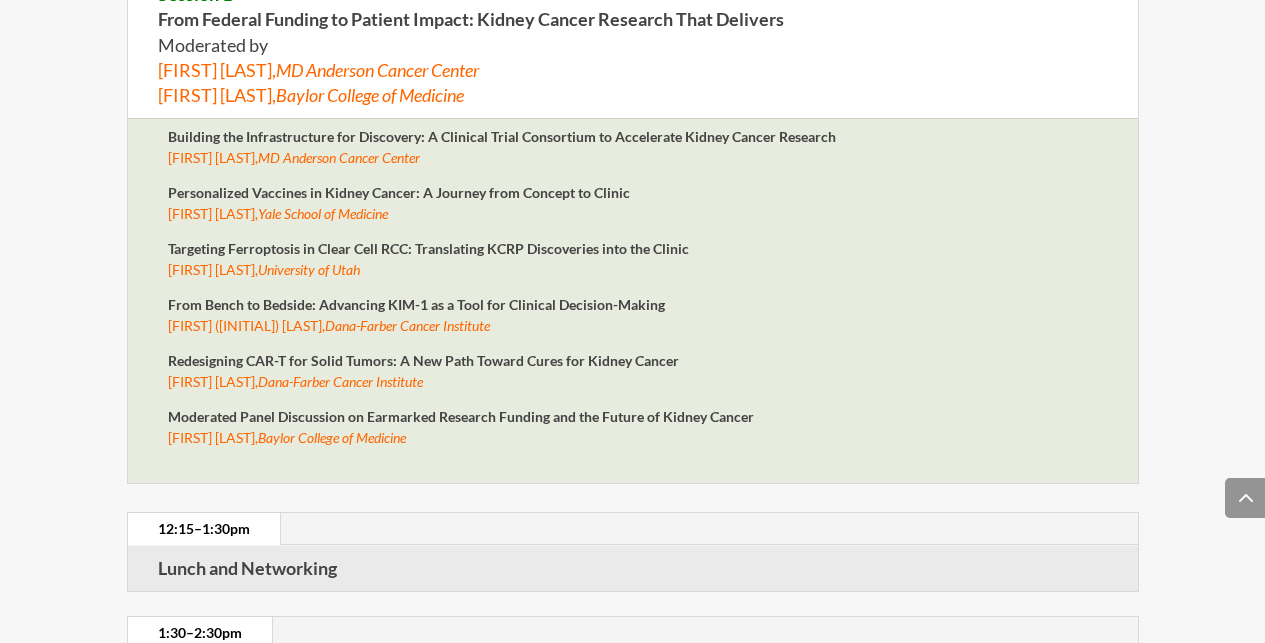 click on "Moderated Panel Discussion on Earmarked Research Funding and the Future of Kidney Cancer [FIRST] [LAST],  [INSTITUTION]" at bounding box center (632, 434) 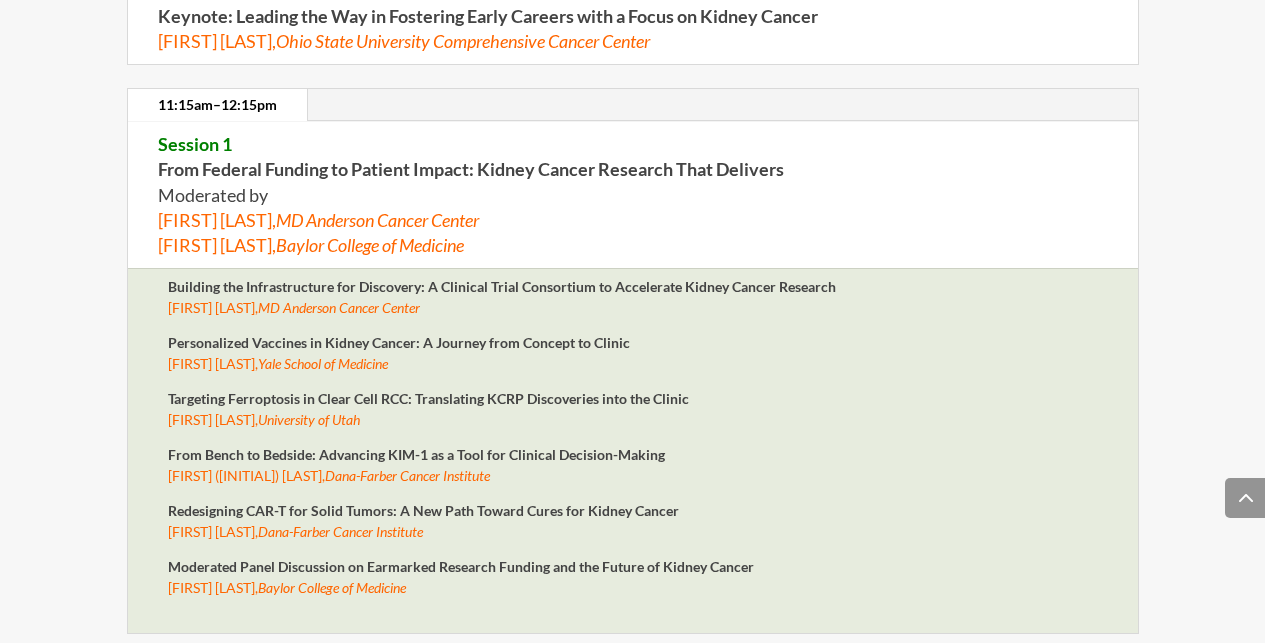 scroll, scrollTop: 2141, scrollLeft: 0, axis: vertical 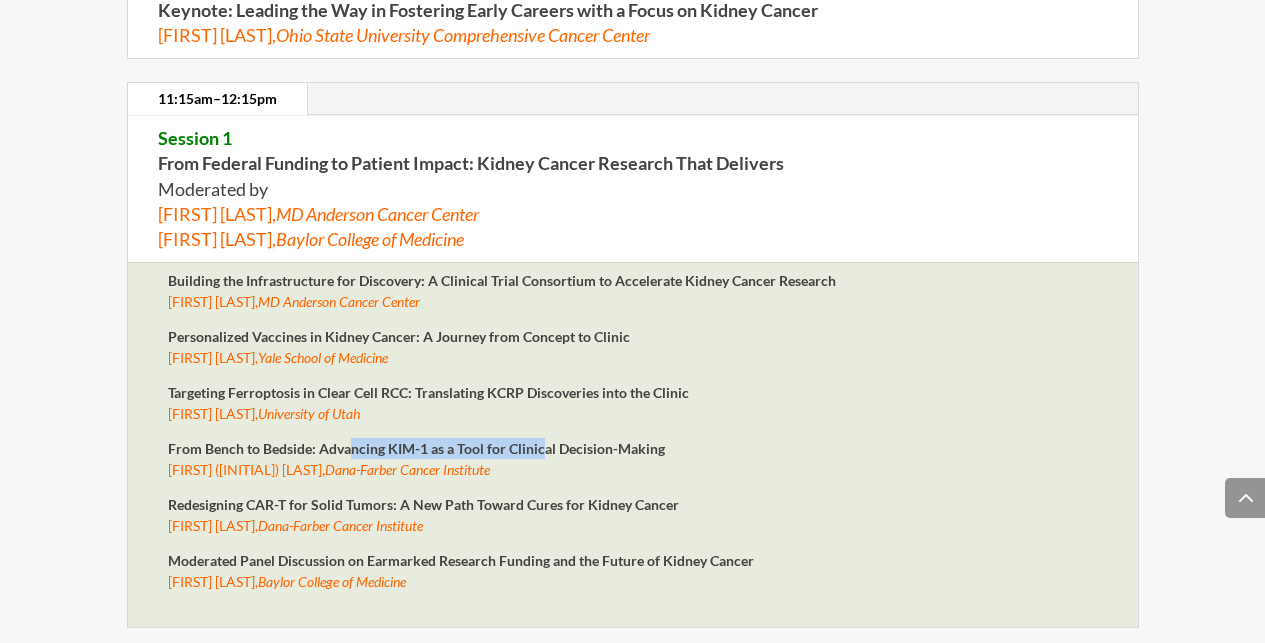 drag, startPoint x: 353, startPoint y: 421, endPoint x: 539, endPoint y: 418, distance: 186.02419 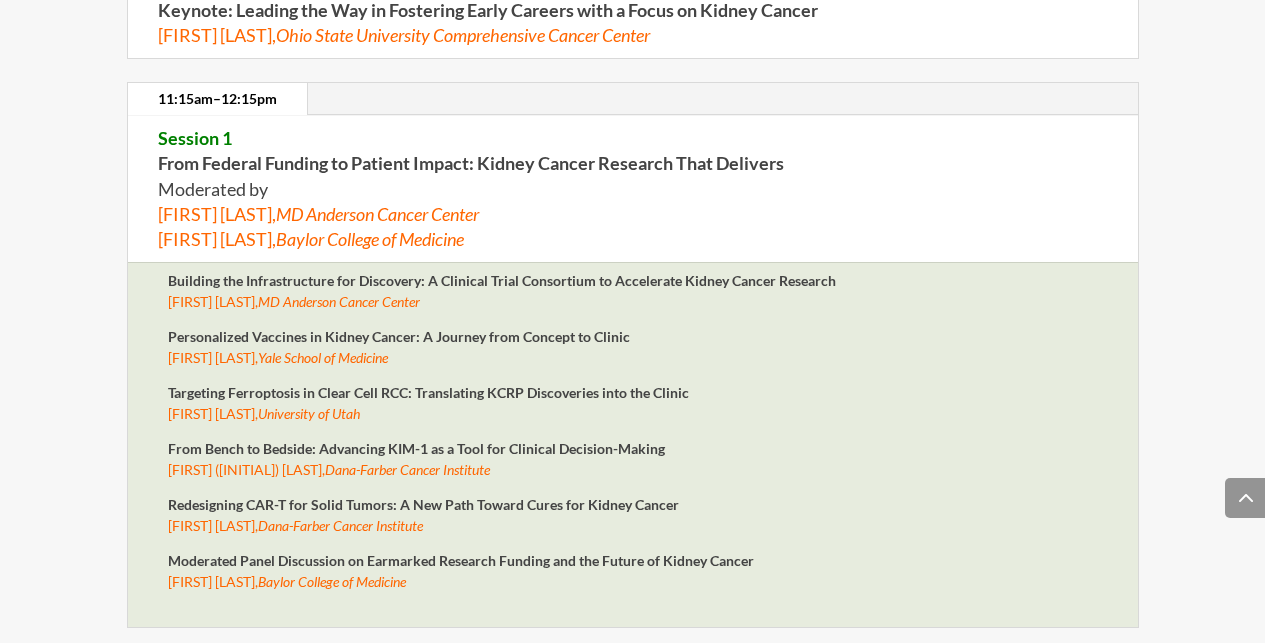 click on "From Bench to Bedside: Advancing KIM-1 as a Tool for Clinical Decision-Making [FIRST] ([INITIAL]) [LAST] ,  [INSTITUTION]" at bounding box center [632, 466] 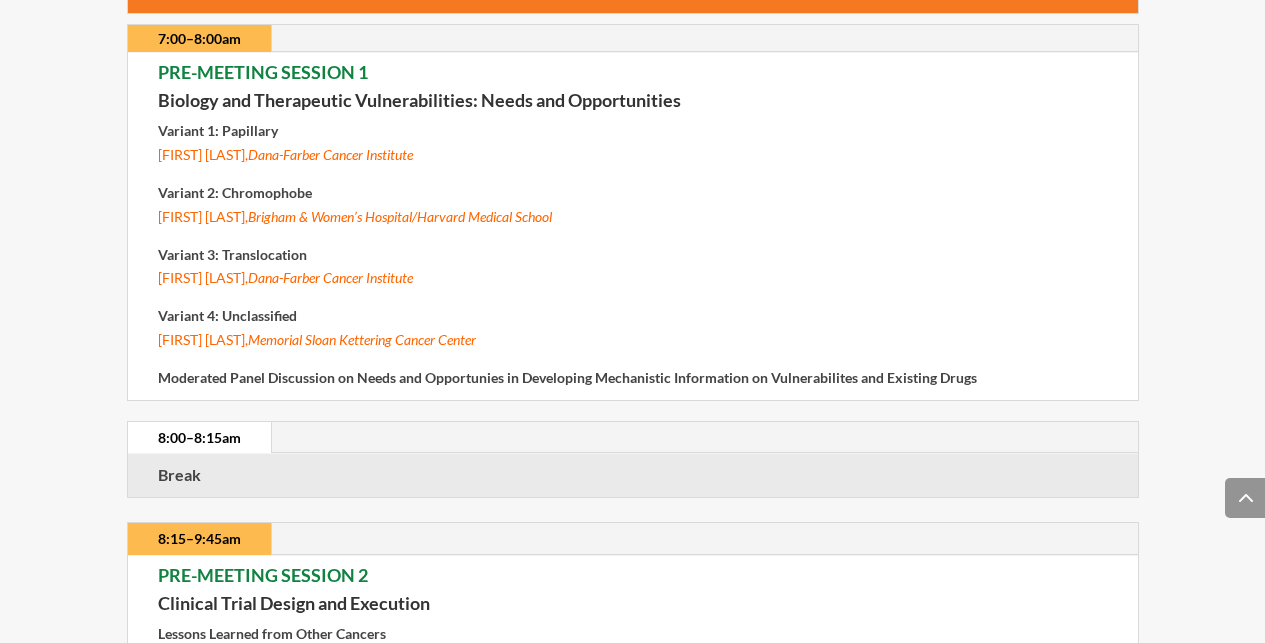 scroll, scrollTop: 856, scrollLeft: 0, axis: vertical 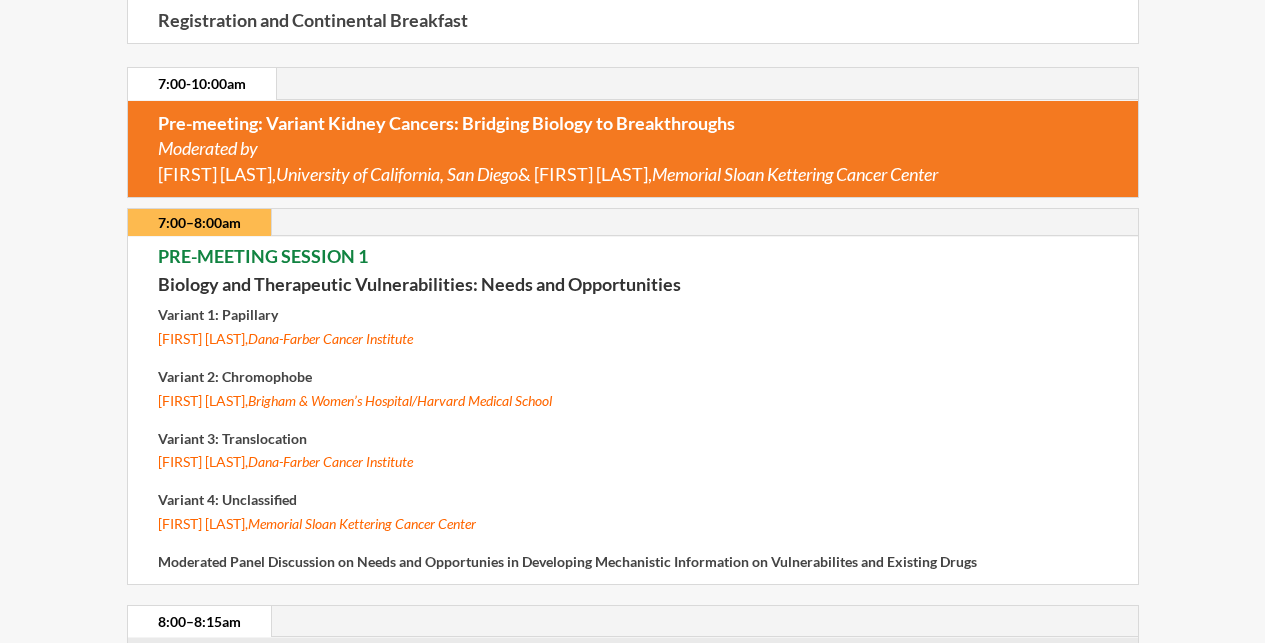 click on "[FIRST] [LAST],  [ORGANIZATION]" at bounding box center (285, 338) 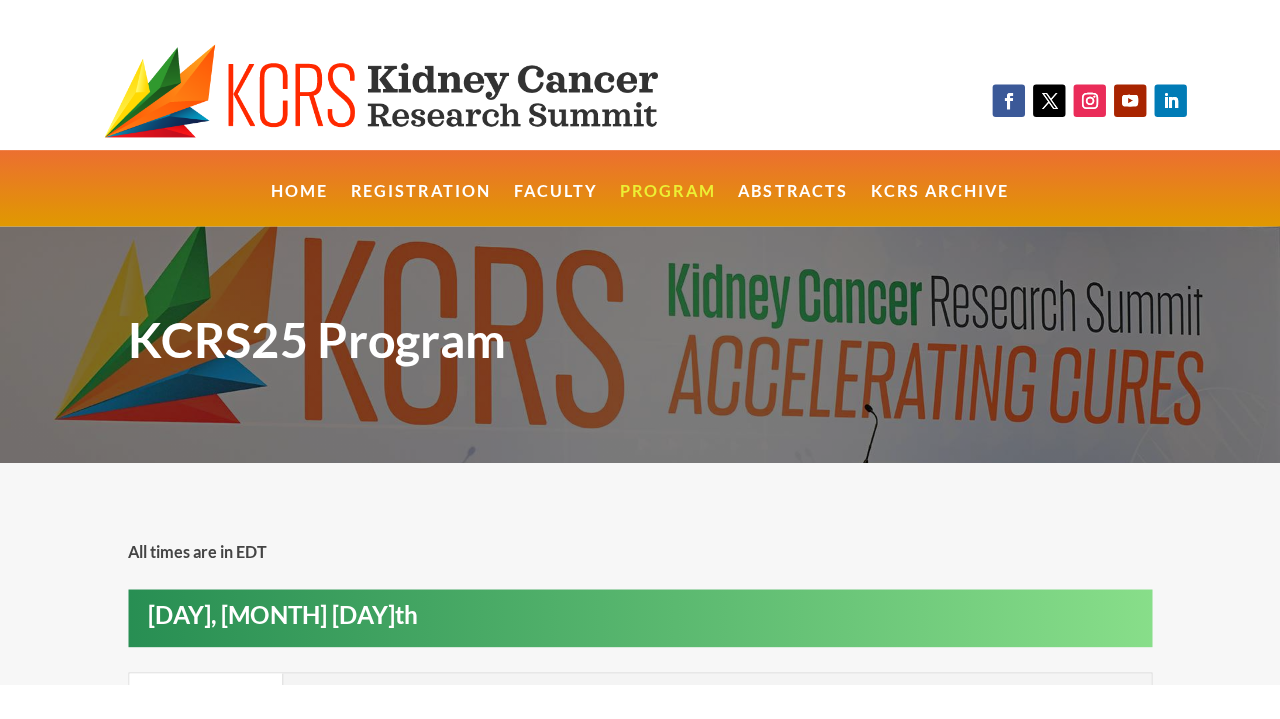 scroll, scrollTop: 0, scrollLeft: 0, axis: both 